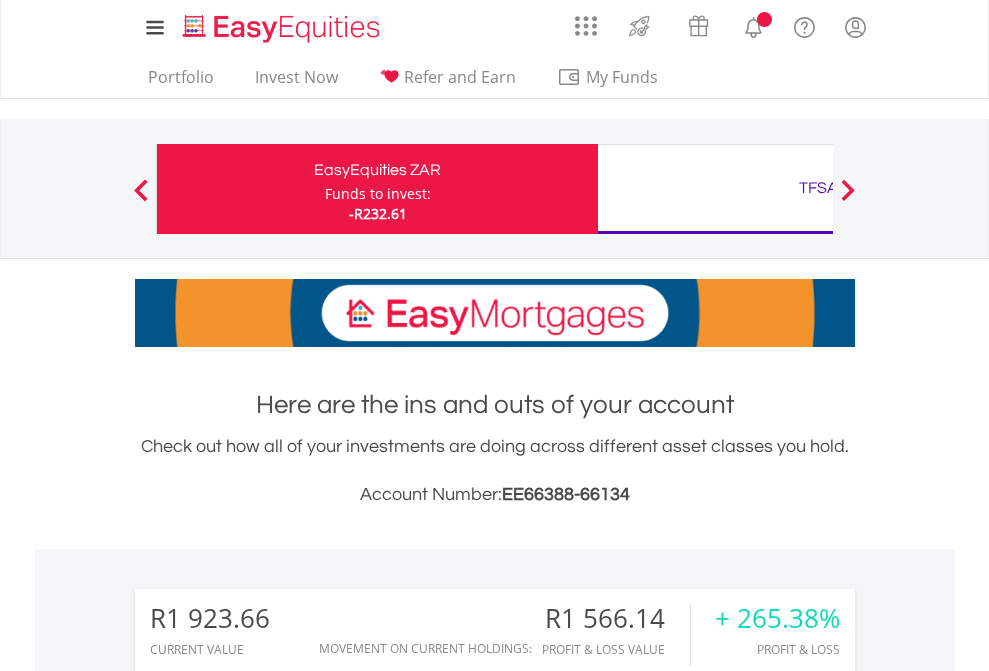 scroll, scrollTop: 0, scrollLeft: 0, axis: both 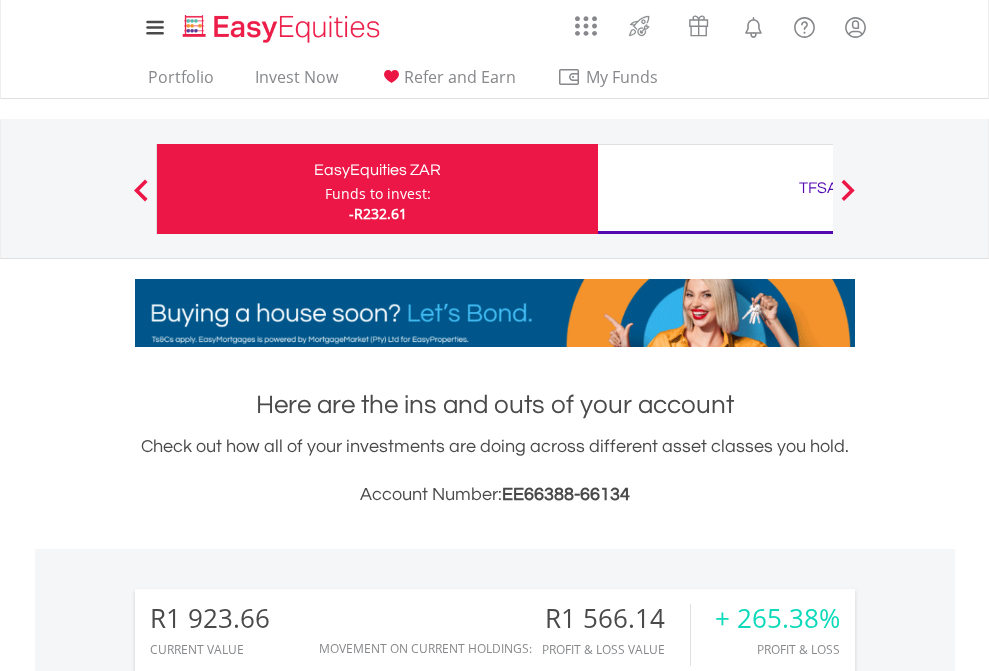 click on "Funds to invest:" at bounding box center (378, 194) 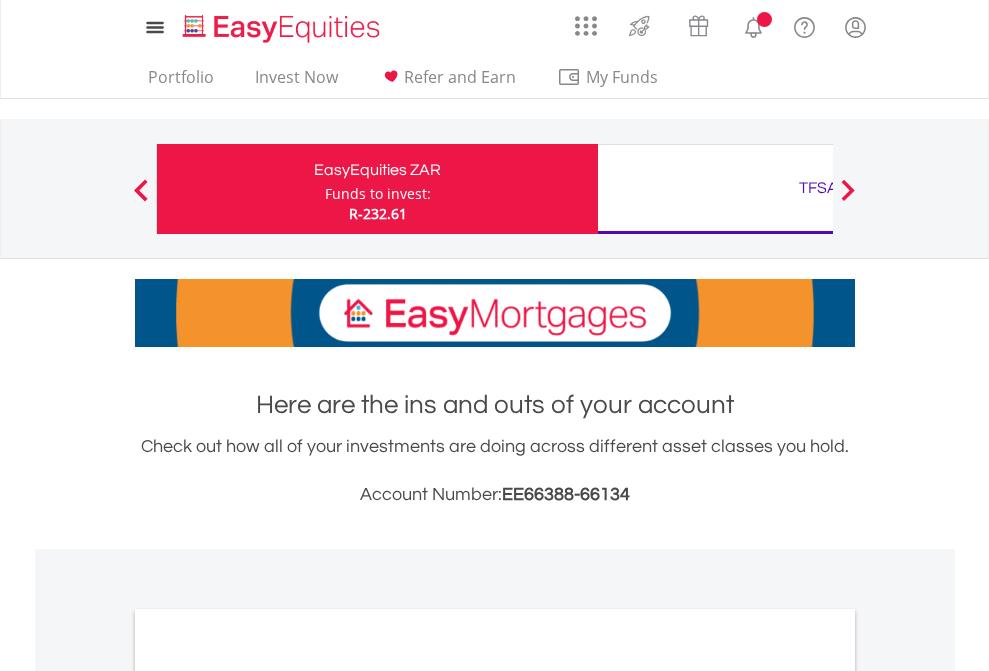 scroll, scrollTop: 0, scrollLeft: 0, axis: both 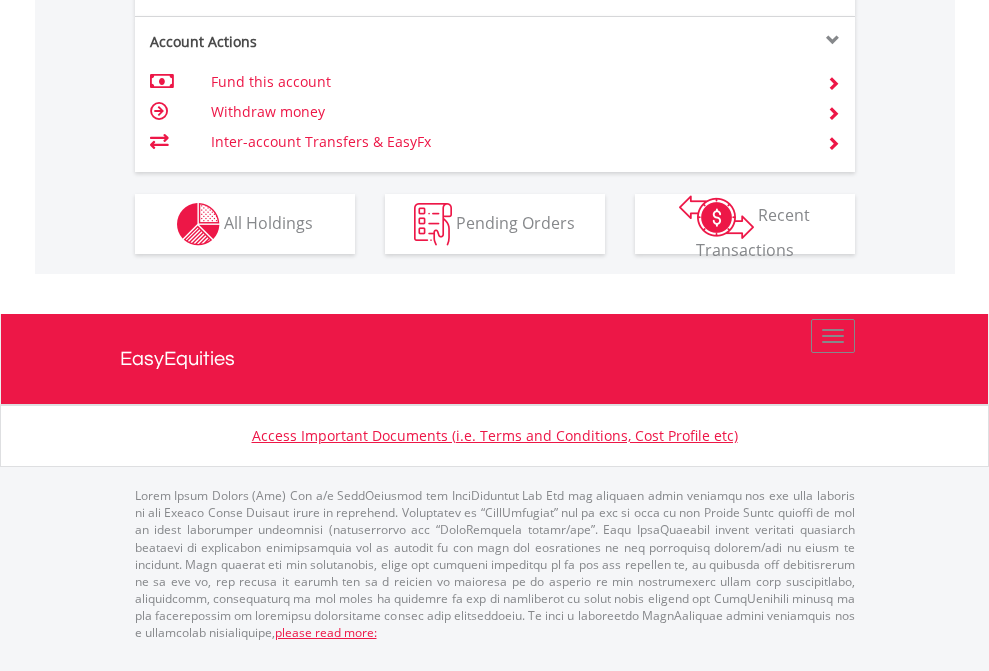 click on "Investment types" at bounding box center [706, -337] 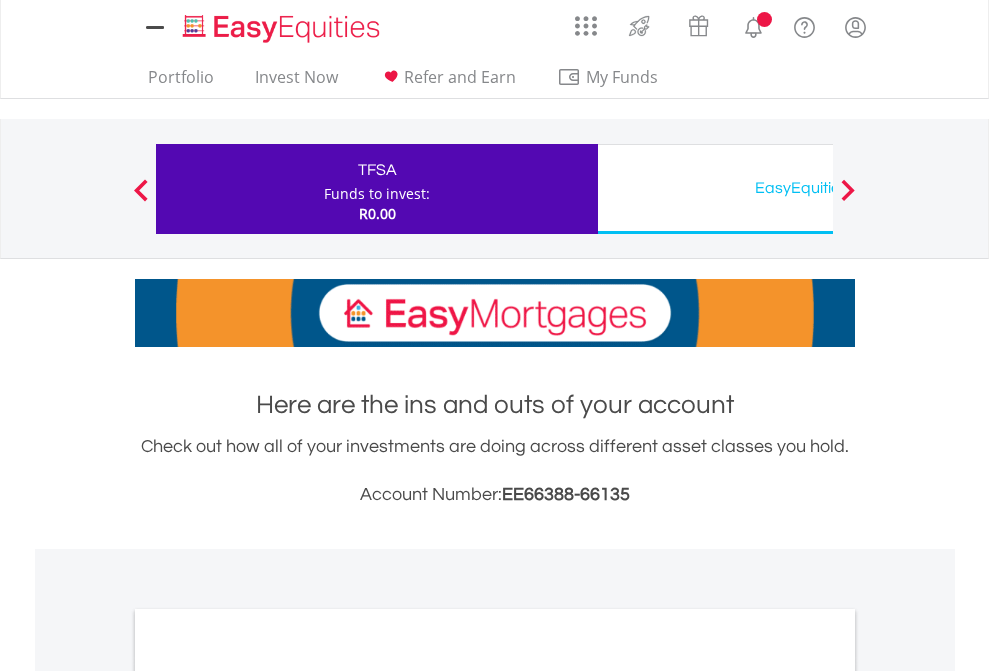 scroll, scrollTop: 0, scrollLeft: 0, axis: both 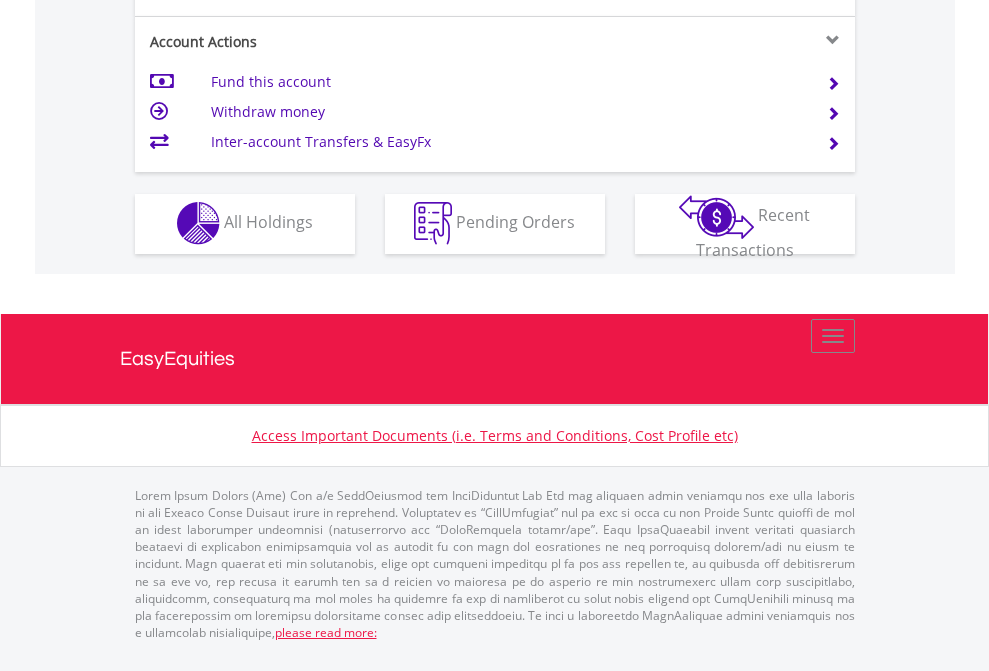 click on "Investment types" at bounding box center (706, -353) 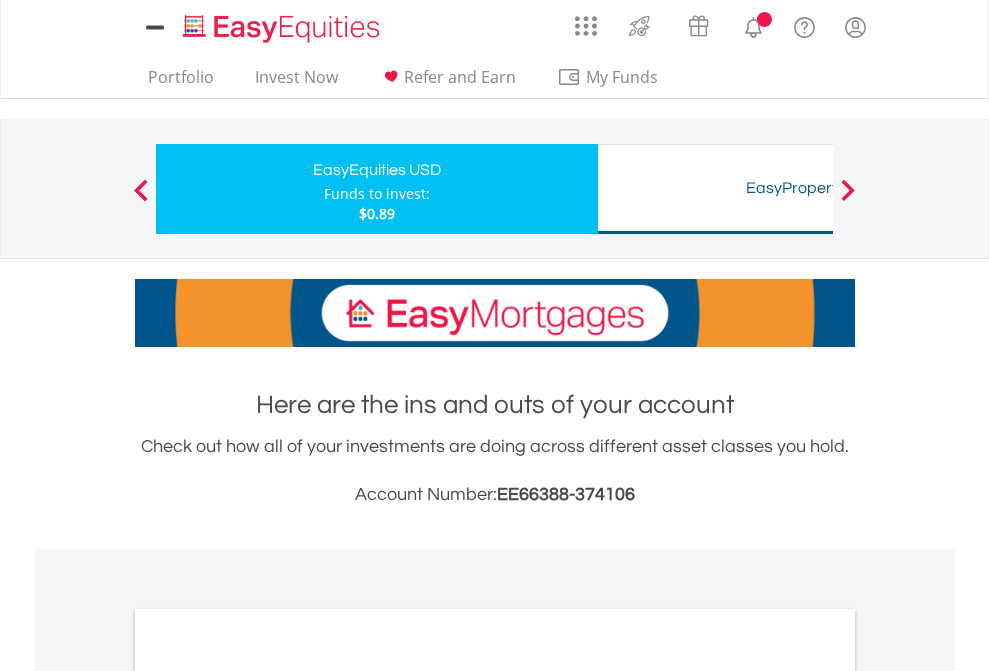 scroll, scrollTop: 0, scrollLeft: 0, axis: both 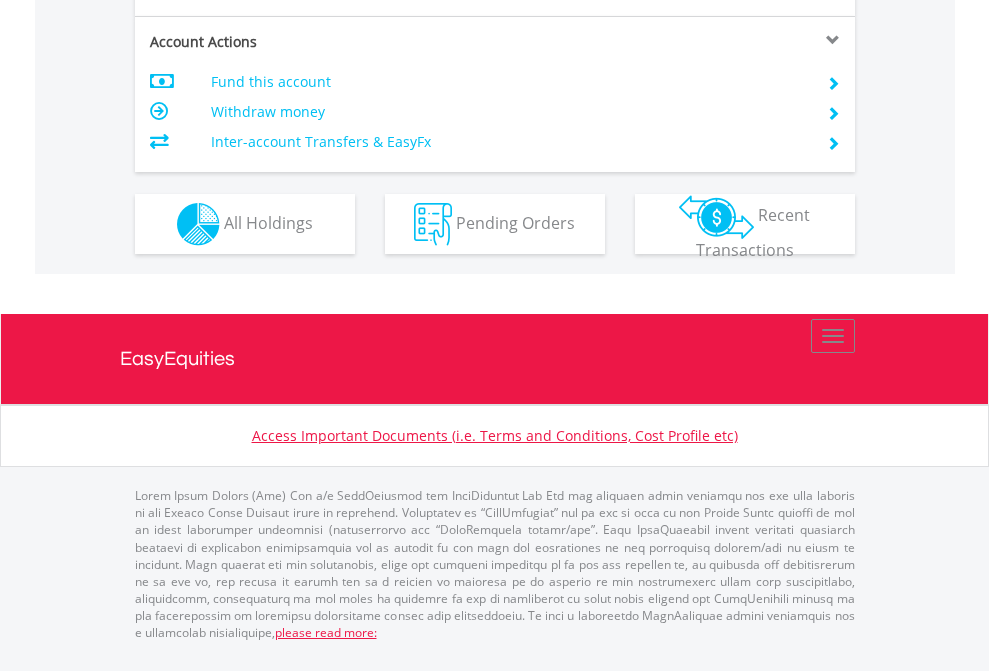 click on "Investment types" at bounding box center (706, -337) 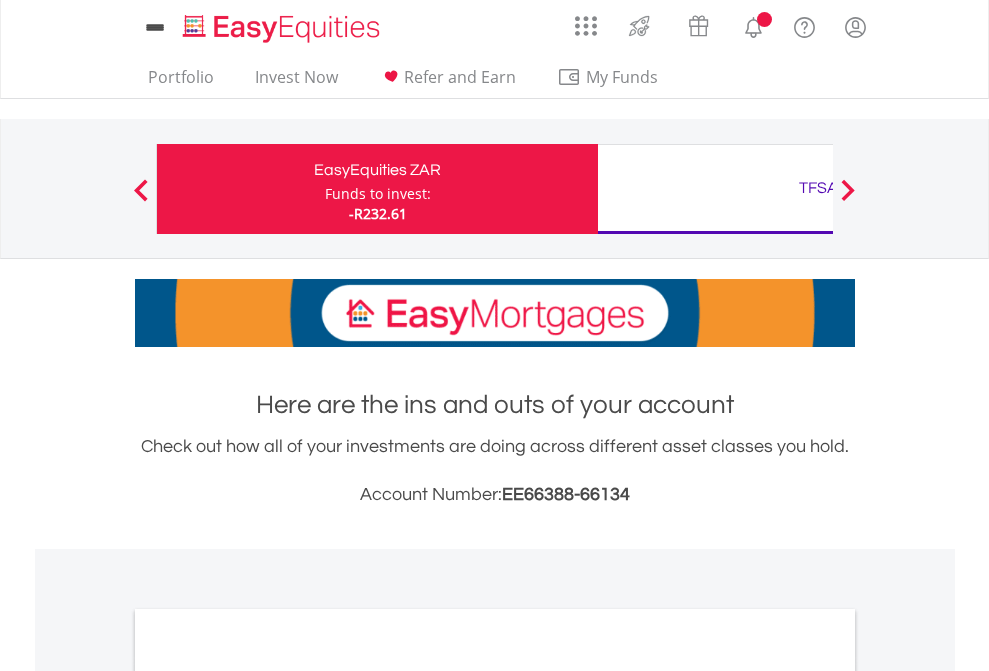 scroll, scrollTop: 1202, scrollLeft: 0, axis: vertical 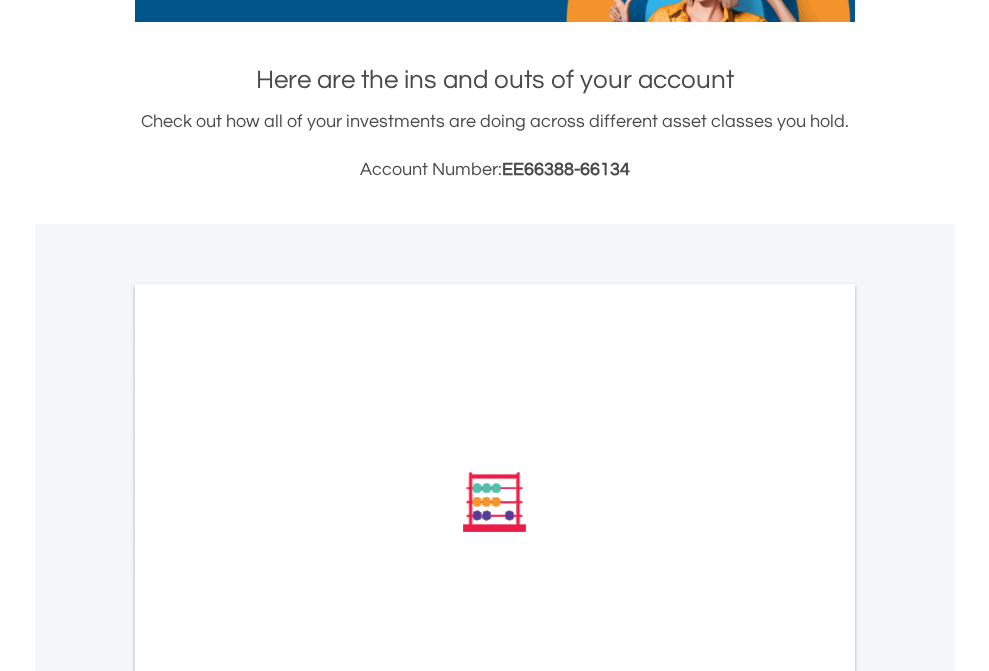click on "All Holdings" at bounding box center [268, 771] 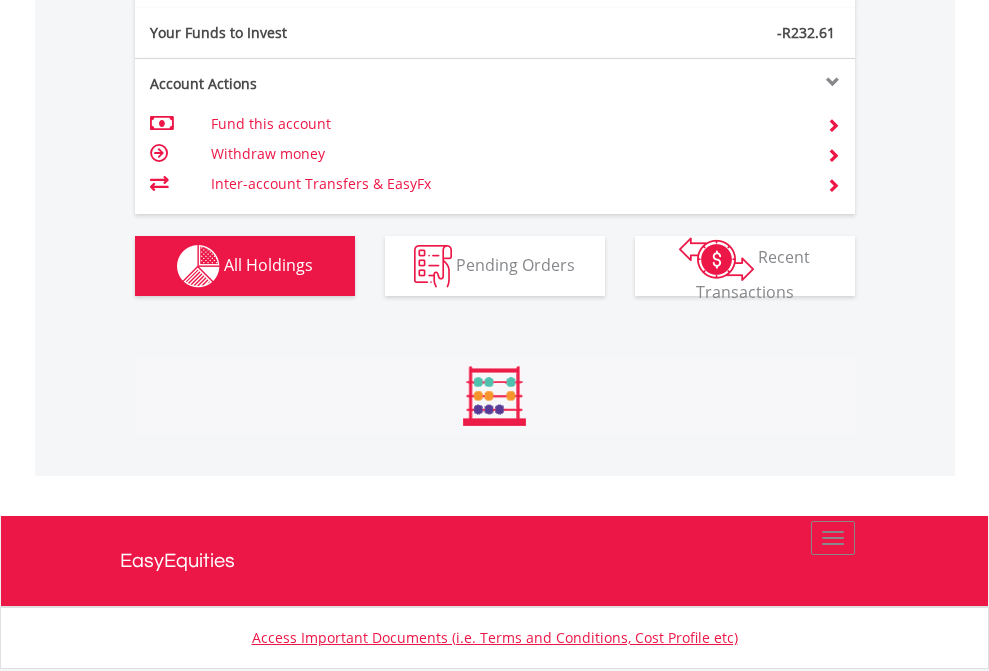 scroll, scrollTop: 999808, scrollLeft: 999687, axis: both 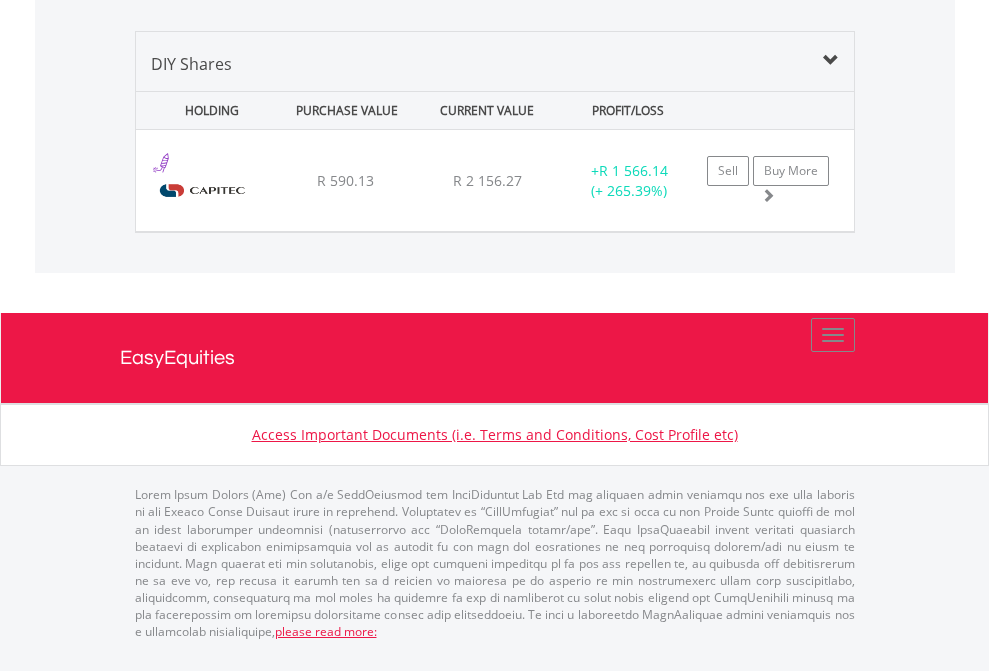 click on "TFSA" at bounding box center (818, -1339) 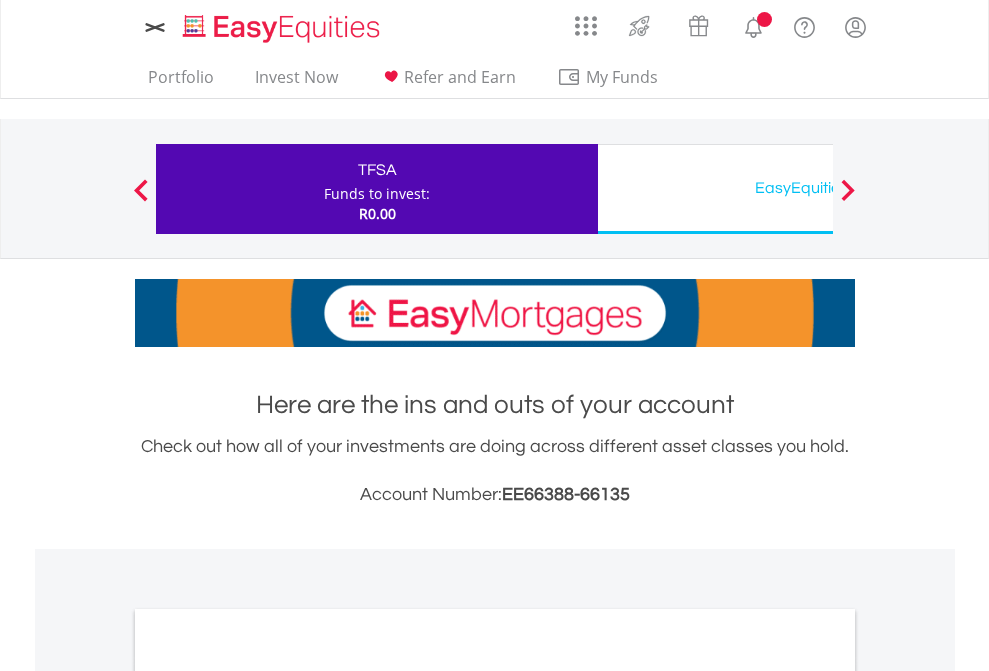 scroll, scrollTop: 0, scrollLeft: 0, axis: both 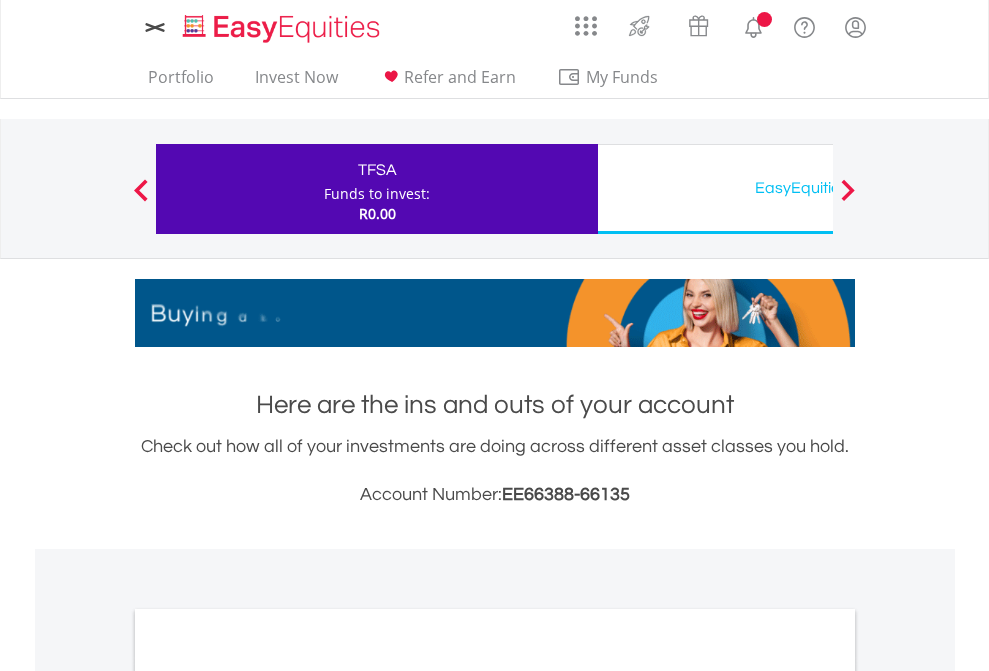 click on "All Holdings" at bounding box center [268, 1096] 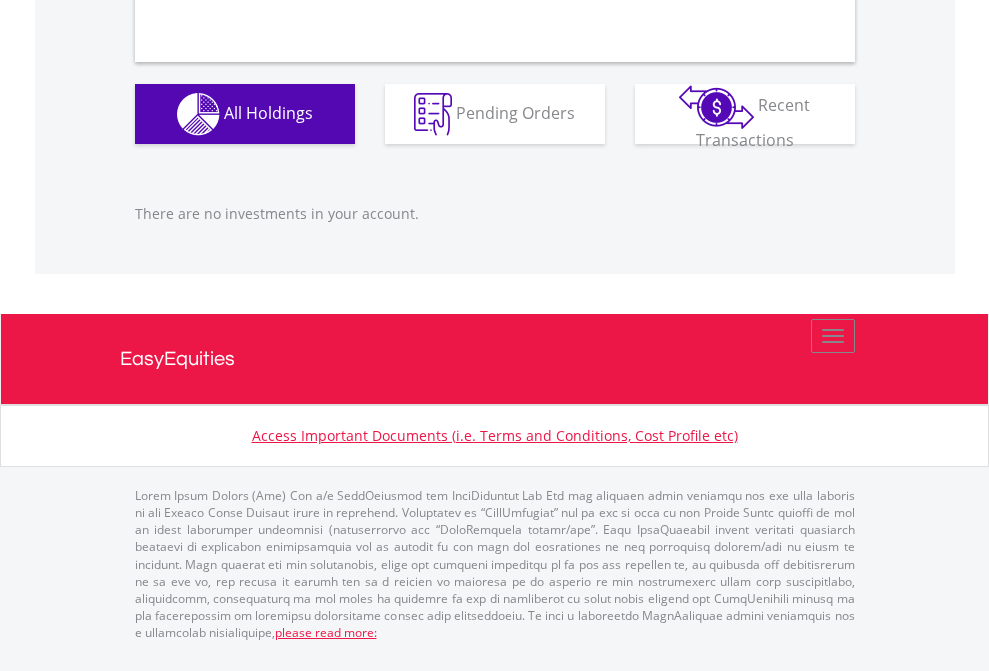 scroll, scrollTop: 1980, scrollLeft: 0, axis: vertical 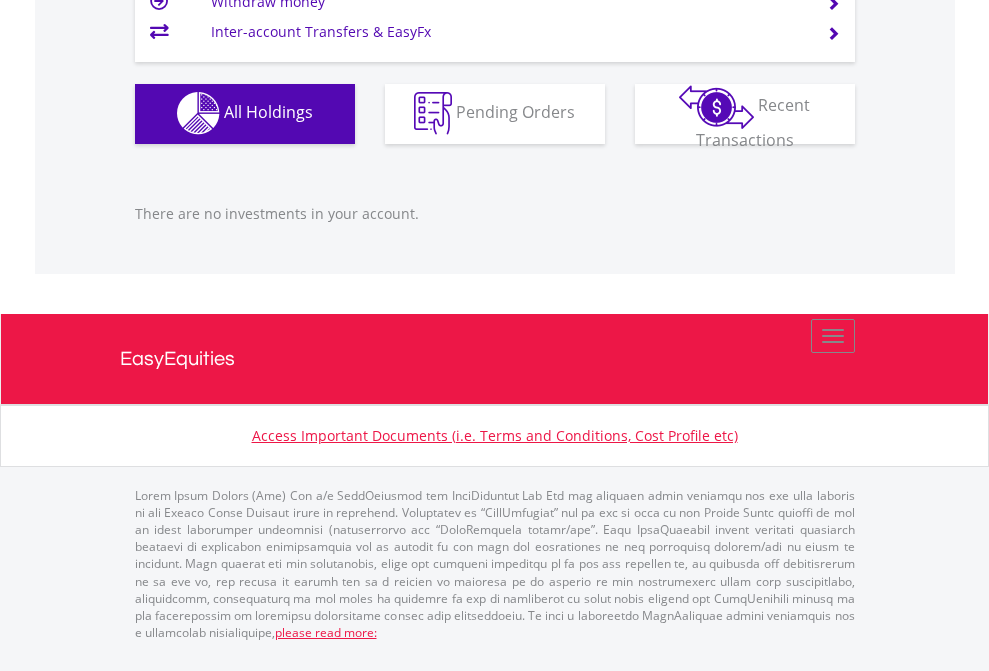 click on "EasyEquities USD" at bounding box center (818, -1142) 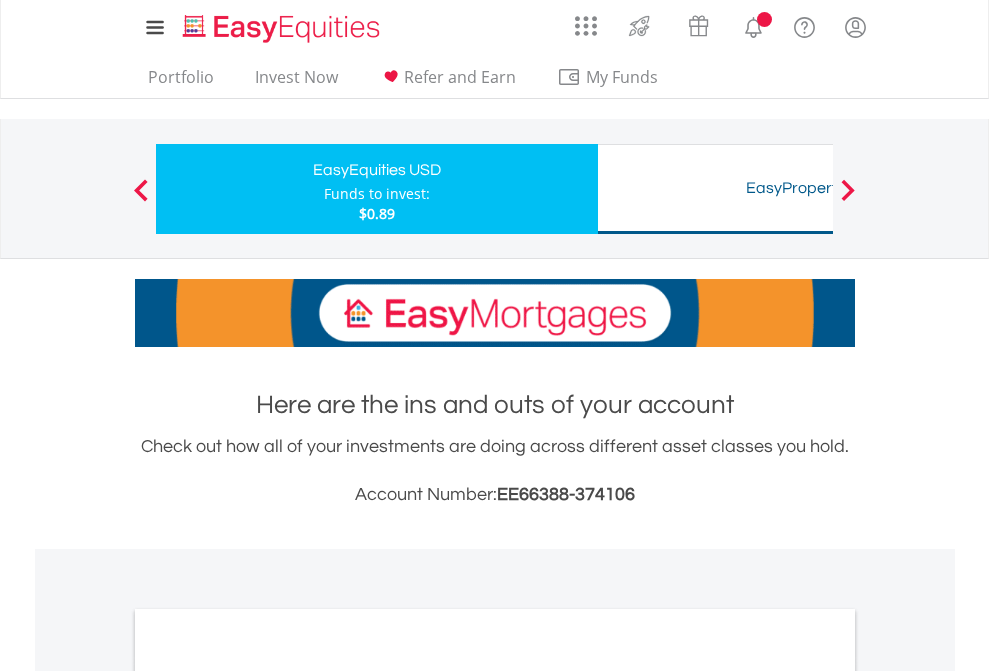 scroll, scrollTop: 0, scrollLeft: 0, axis: both 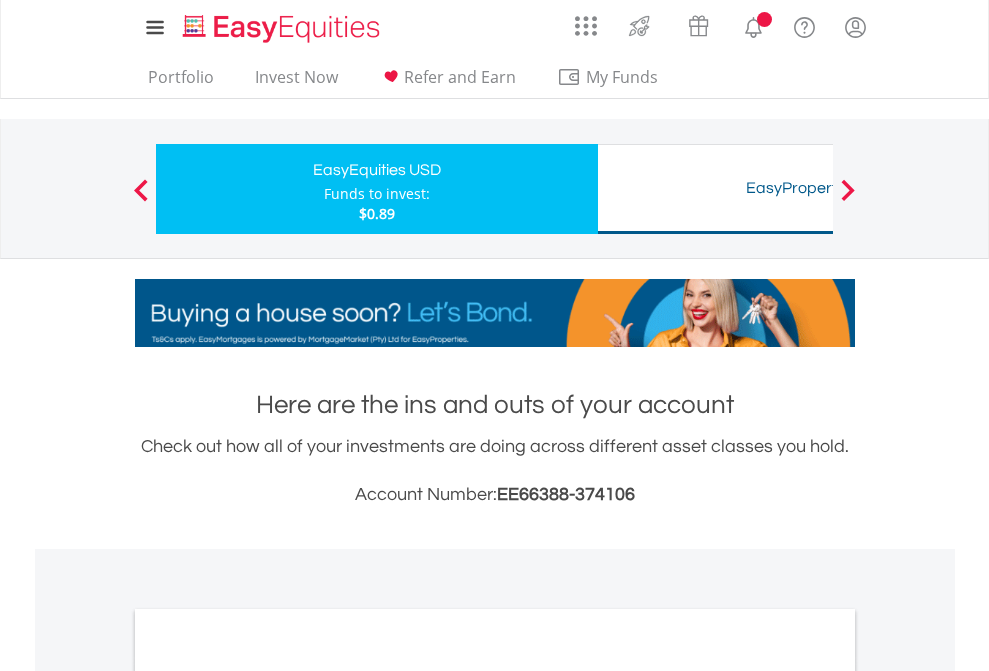 click on "All Holdings" at bounding box center [268, 1096] 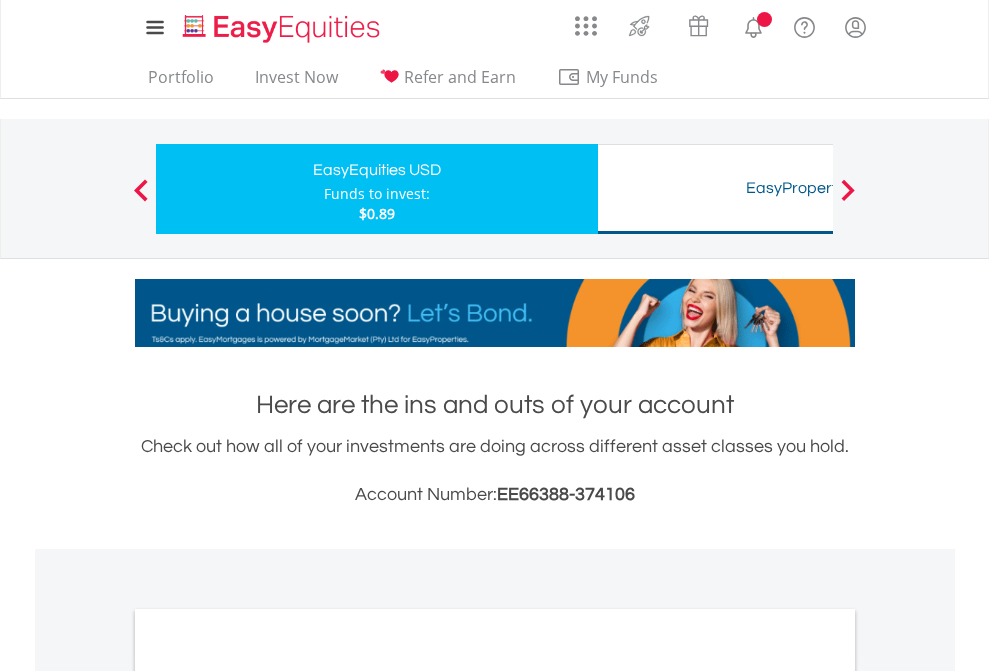 scroll, scrollTop: 1202, scrollLeft: 0, axis: vertical 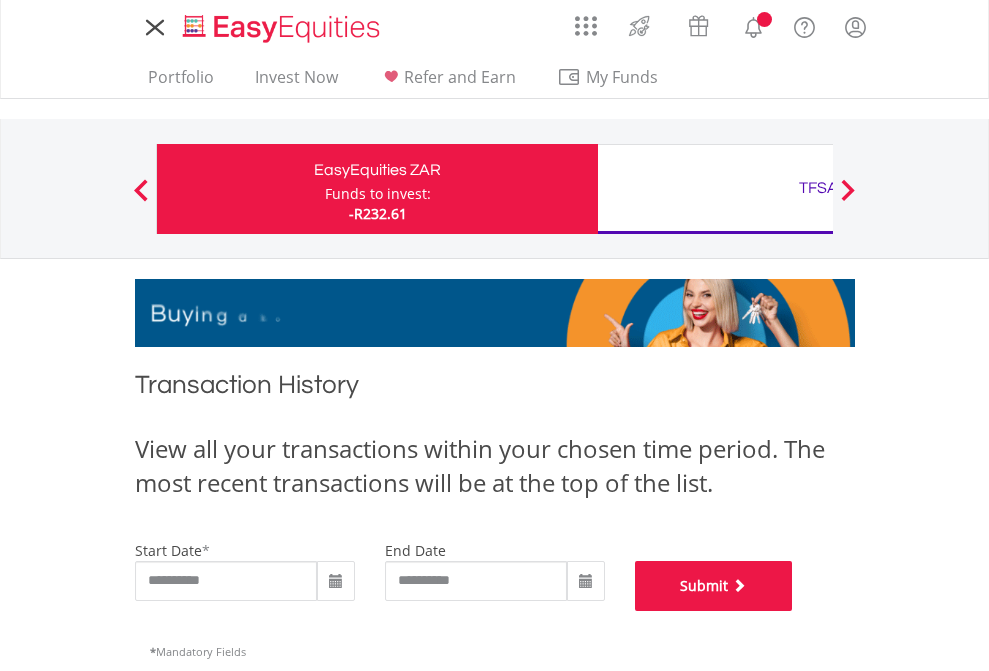 click on "Submit" at bounding box center (714, 586) 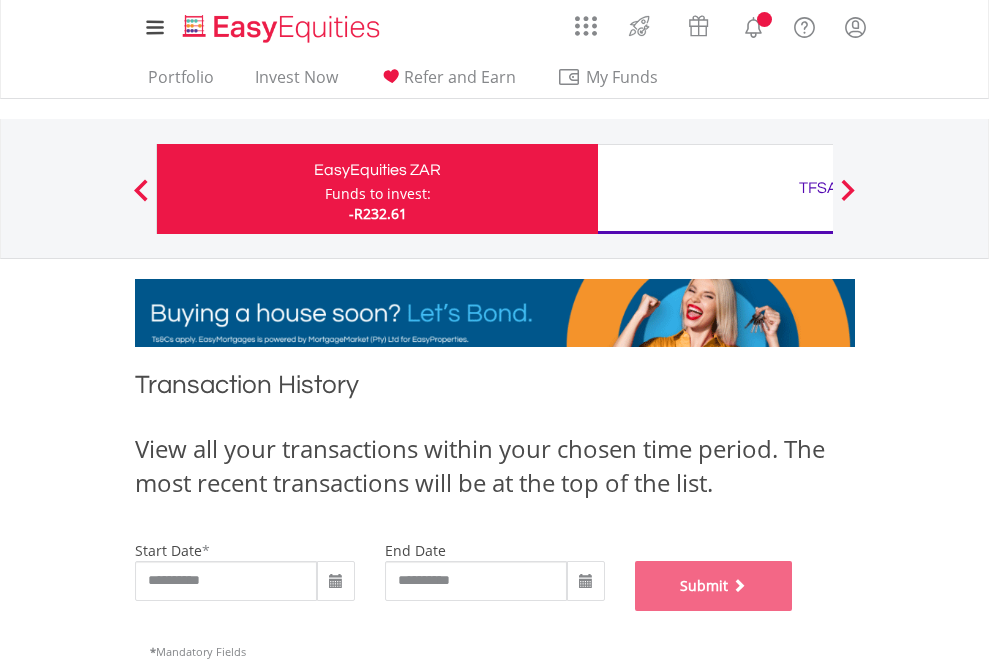 scroll, scrollTop: 811, scrollLeft: 0, axis: vertical 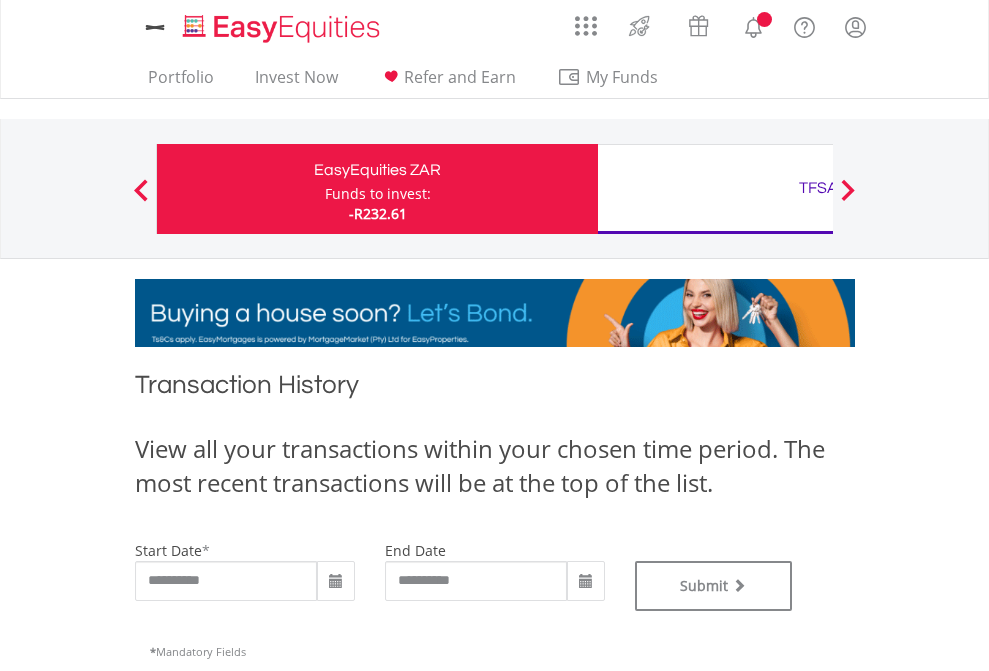 click on "TFSA" at bounding box center (818, 188) 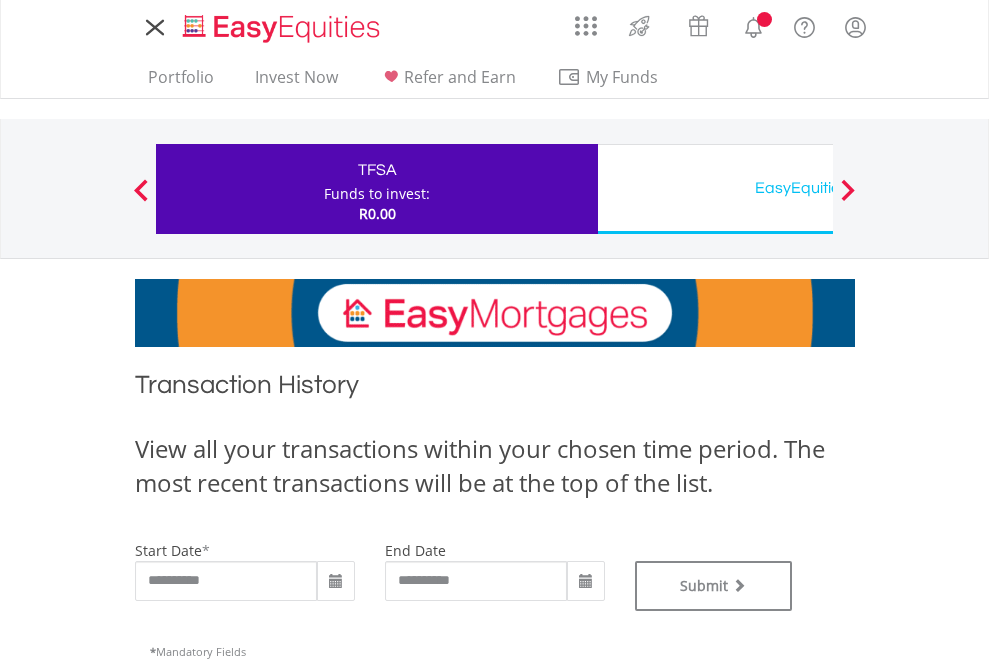 scroll, scrollTop: 0, scrollLeft: 0, axis: both 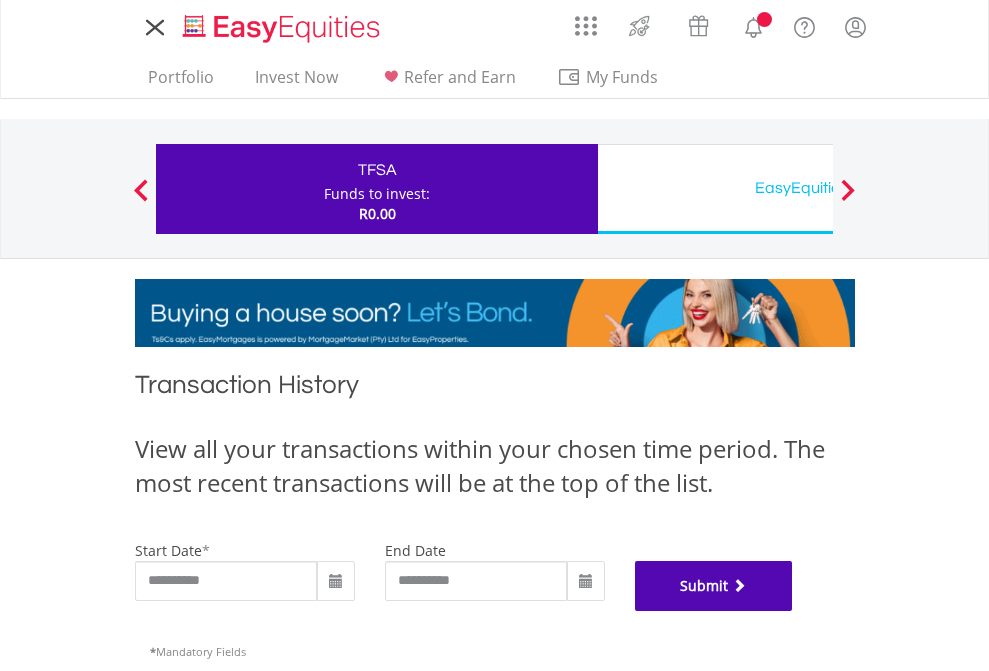 click on "Submit" at bounding box center [714, 586] 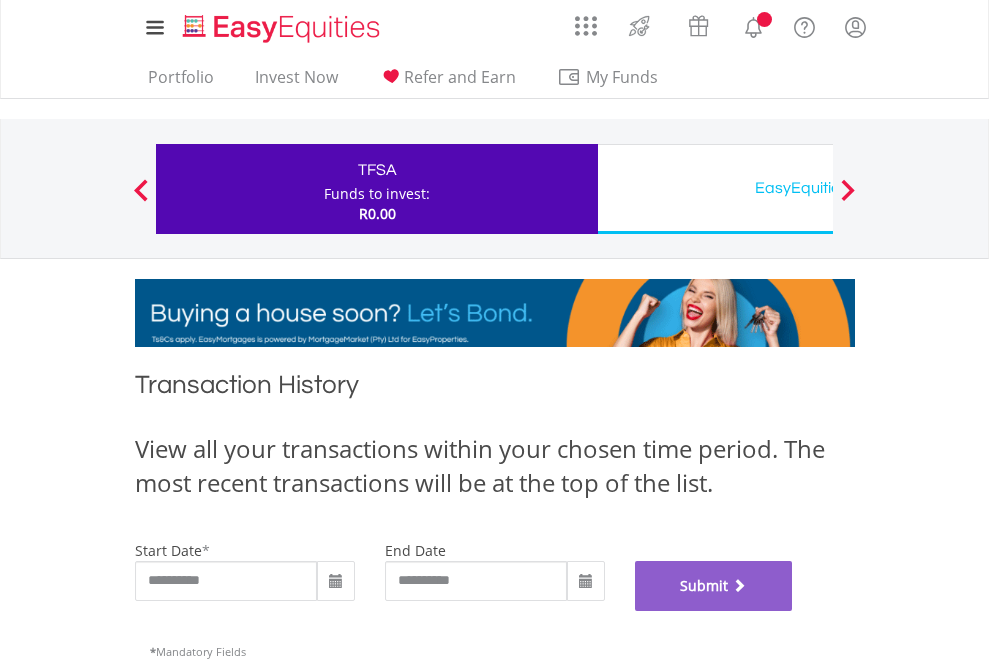 scroll, scrollTop: 811, scrollLeft: 0, axis: vertical 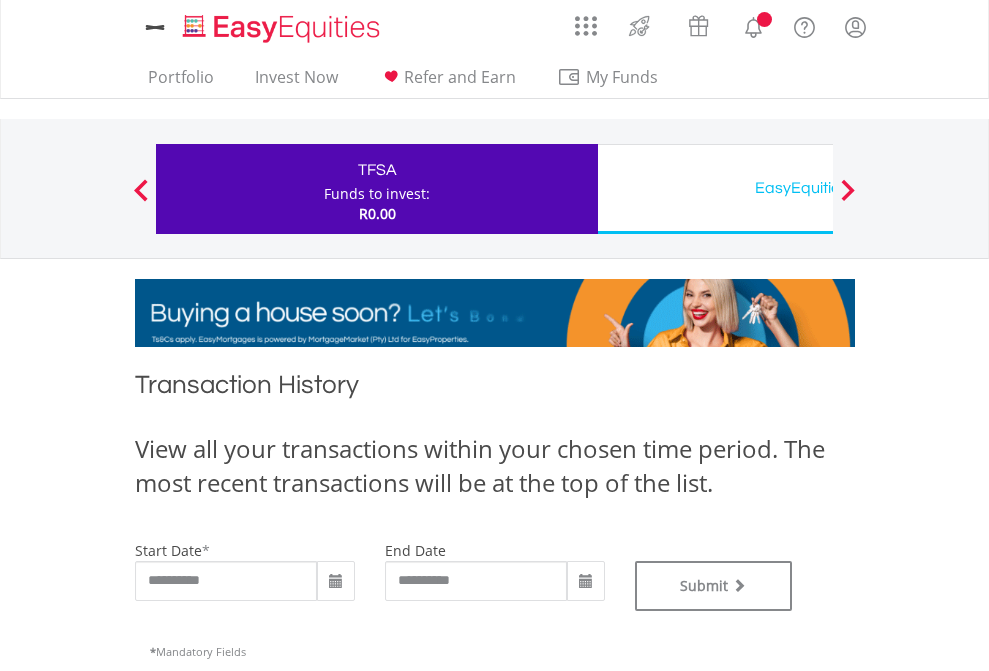 click on "EasyEquities USD" at bounding box center [818, 188] 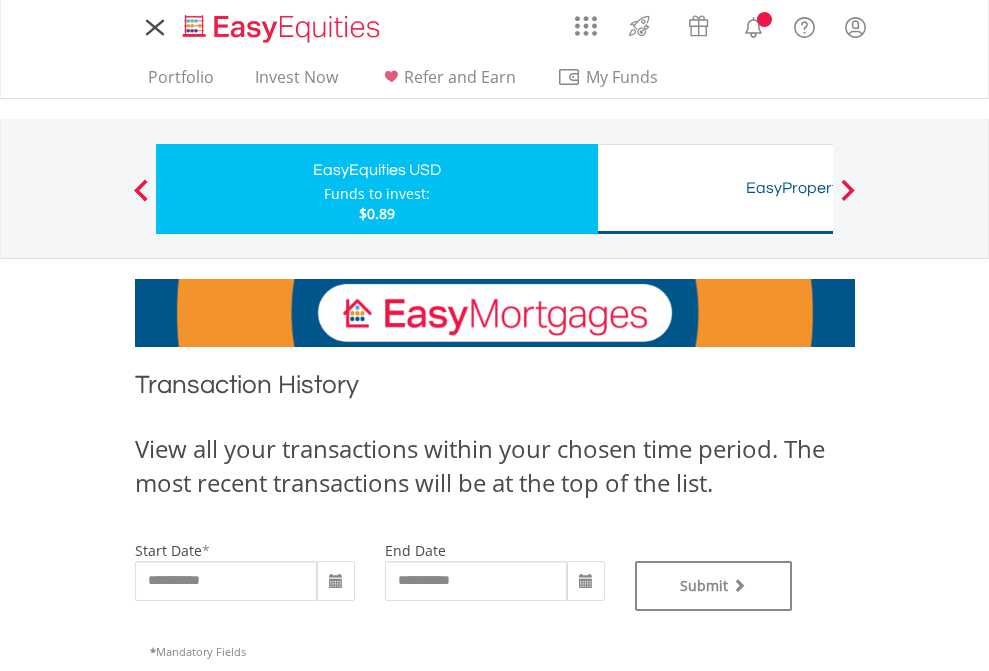 scroll, scrollTop: 0, scrollLeft: 0, axis: both 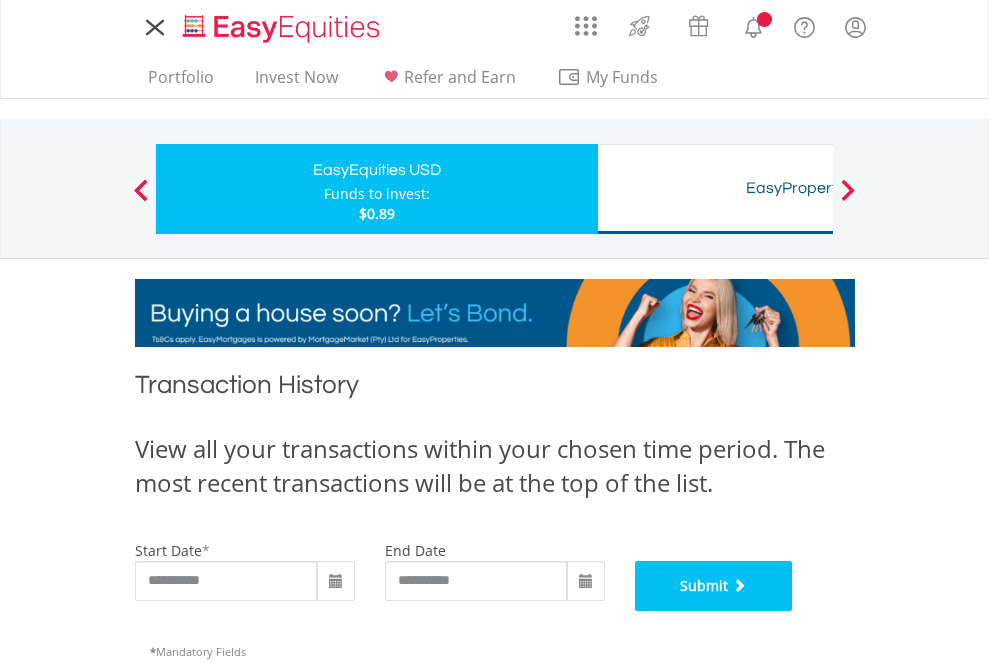 click on "Submit" at bounding box center [714, 586] 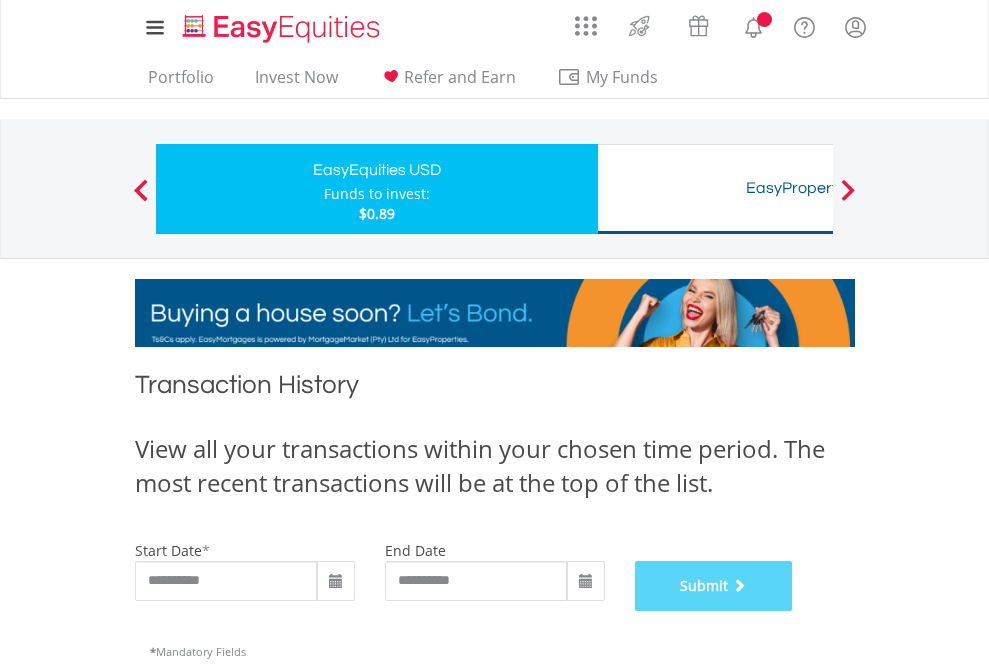 scroll, scrollTop: 811, scrollLeft: 0, axis: vertical 